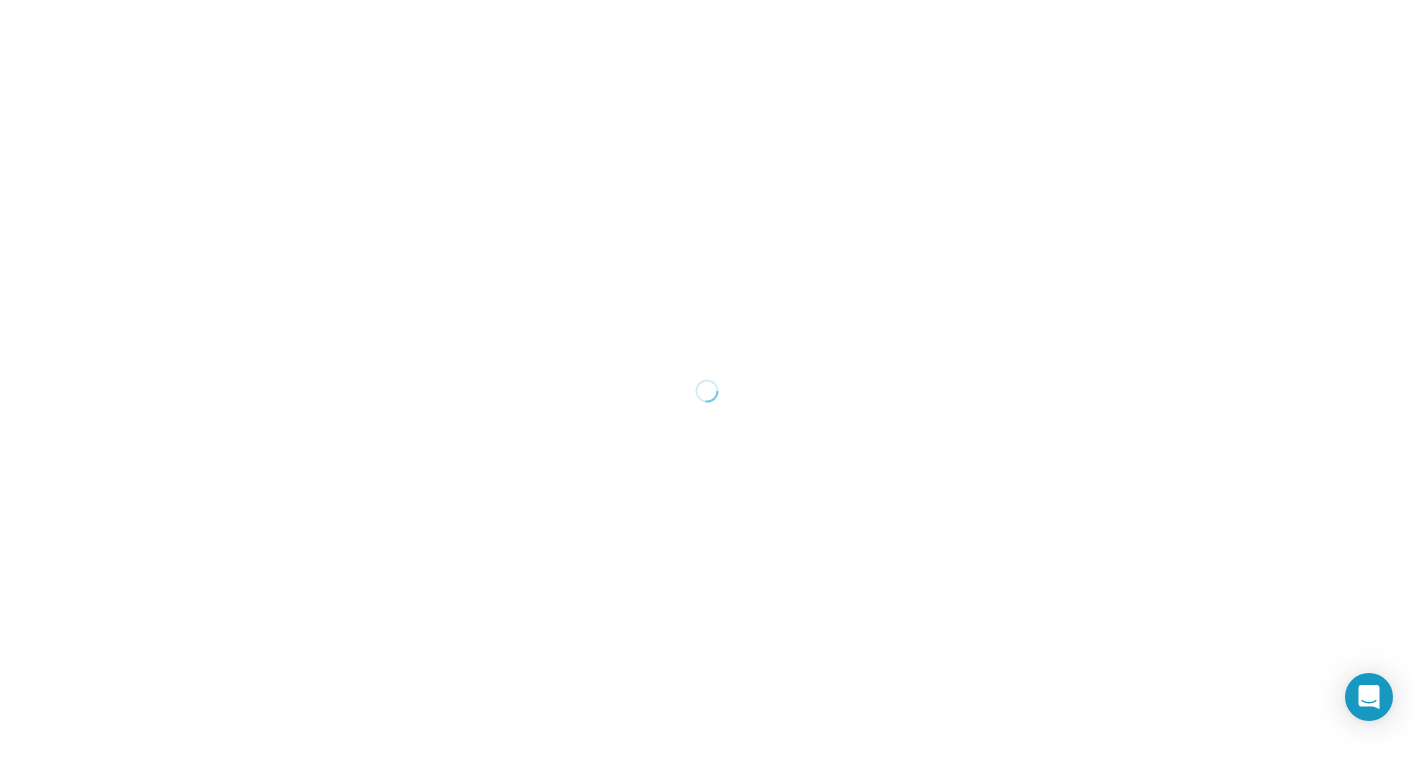 scroll, scrollTop: 0, scrollLeft: 0, axis: both 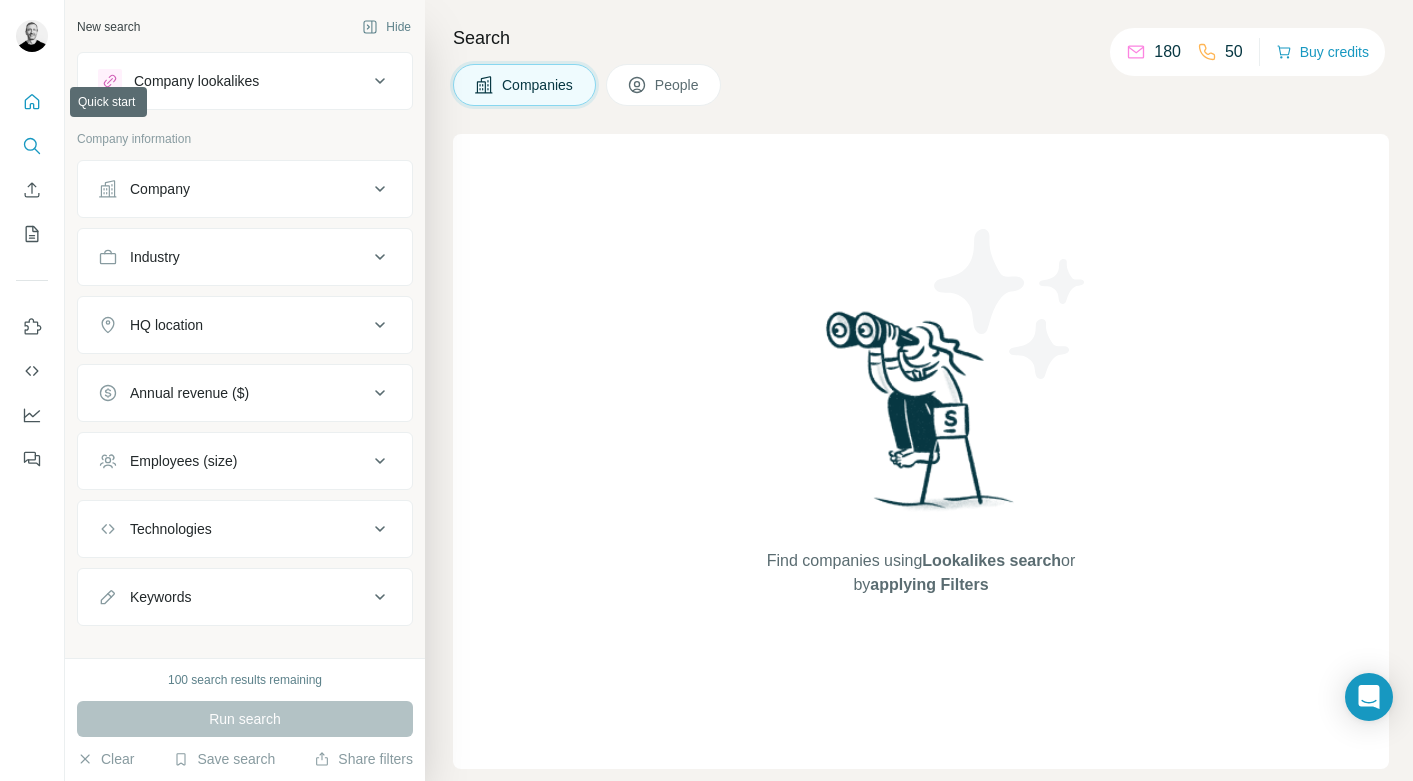 click 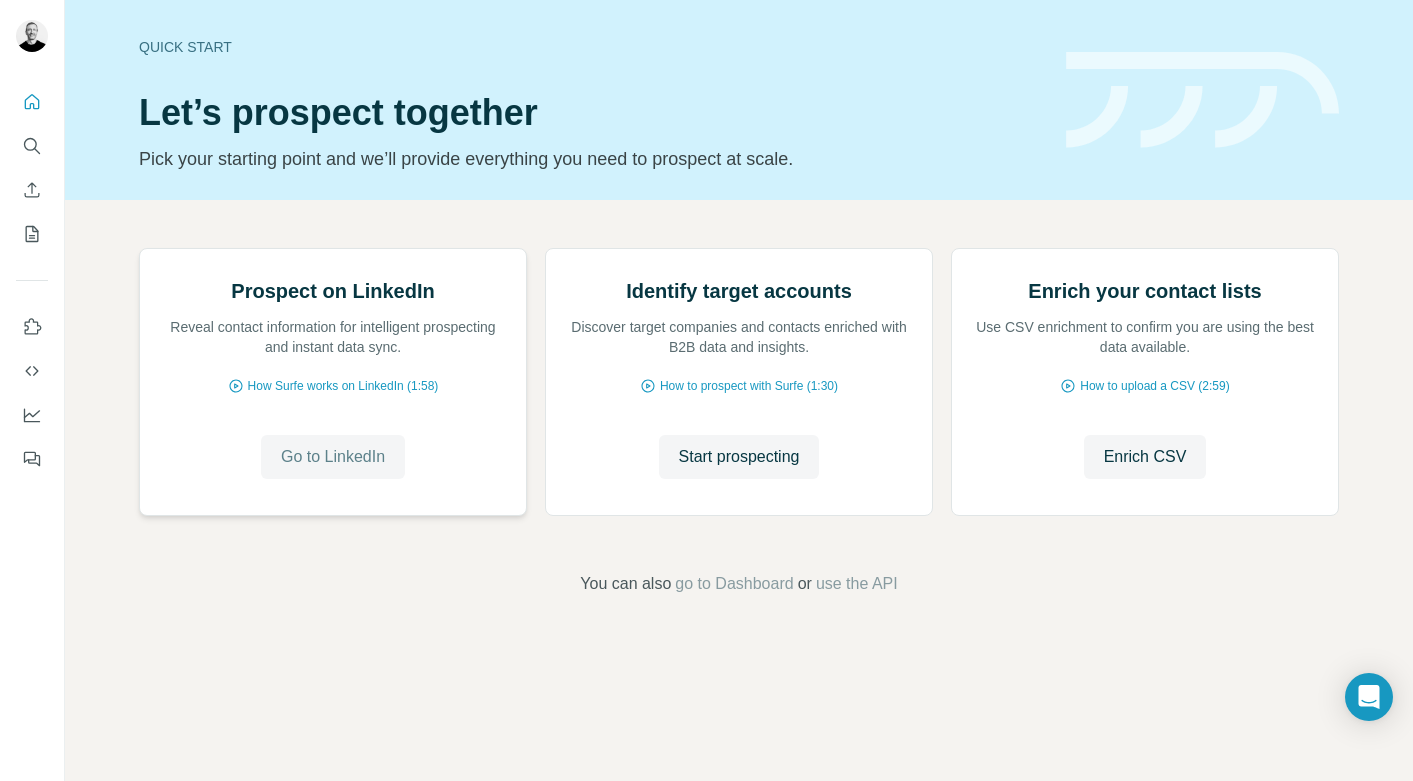 click on "Go to LinkedIn" at bounding box center [333, 457] 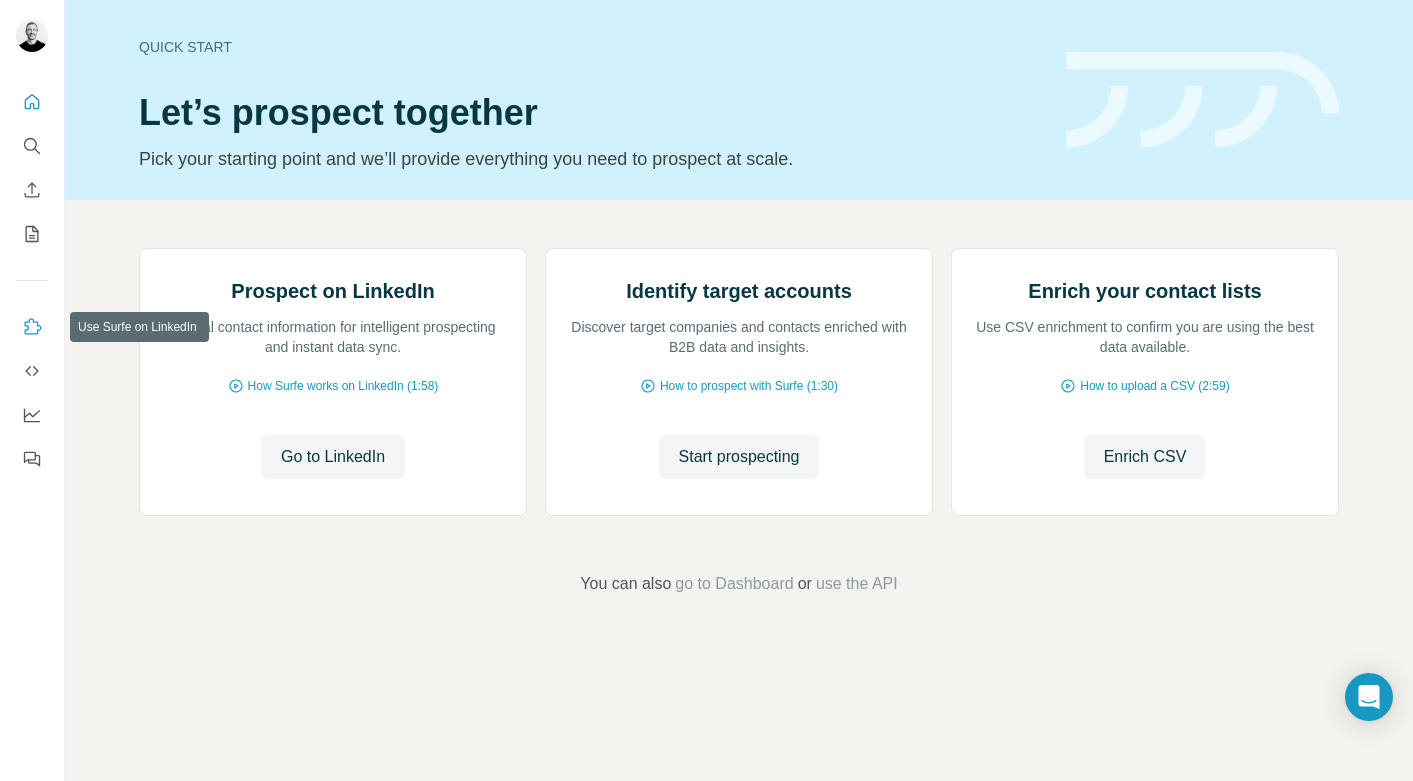 click 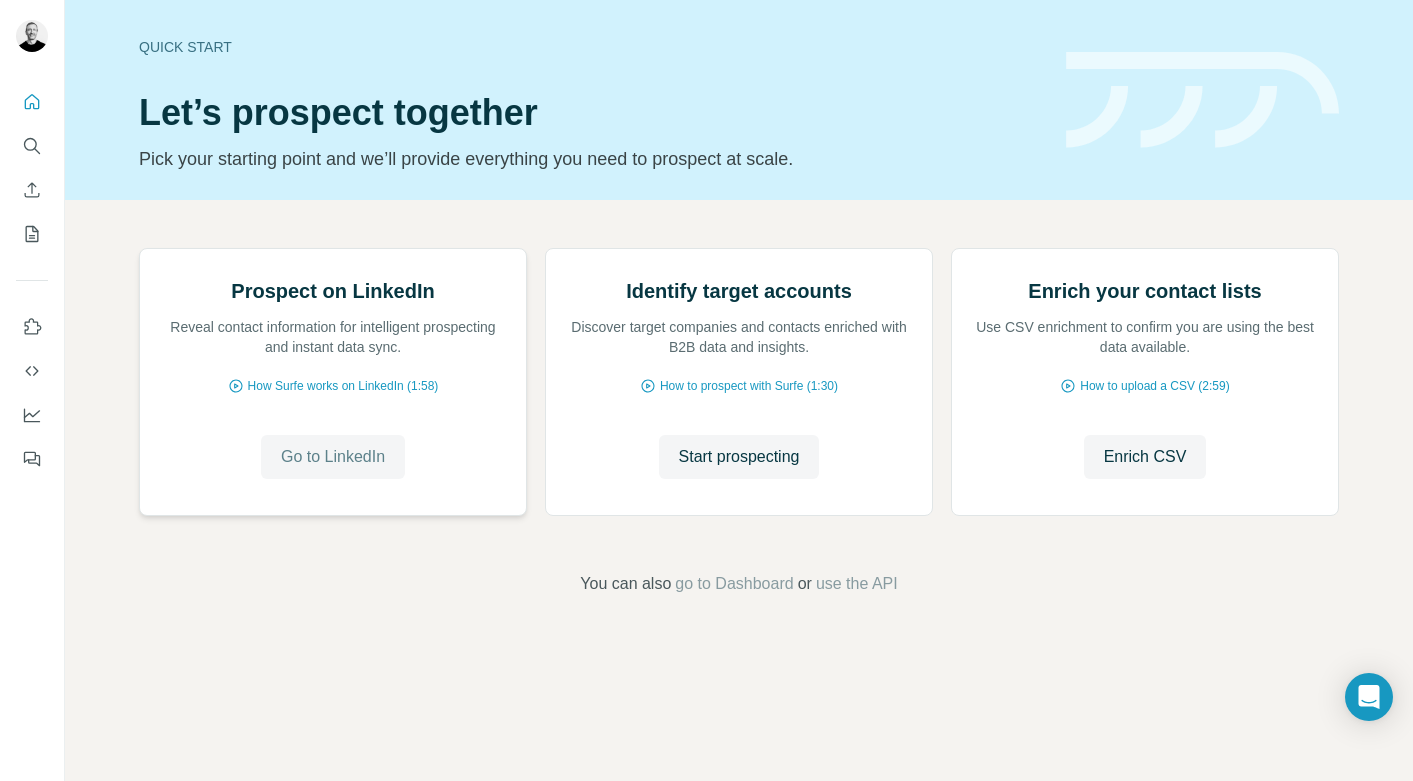 click on "Go to LinkedIn" at bounding box center [333, 457] 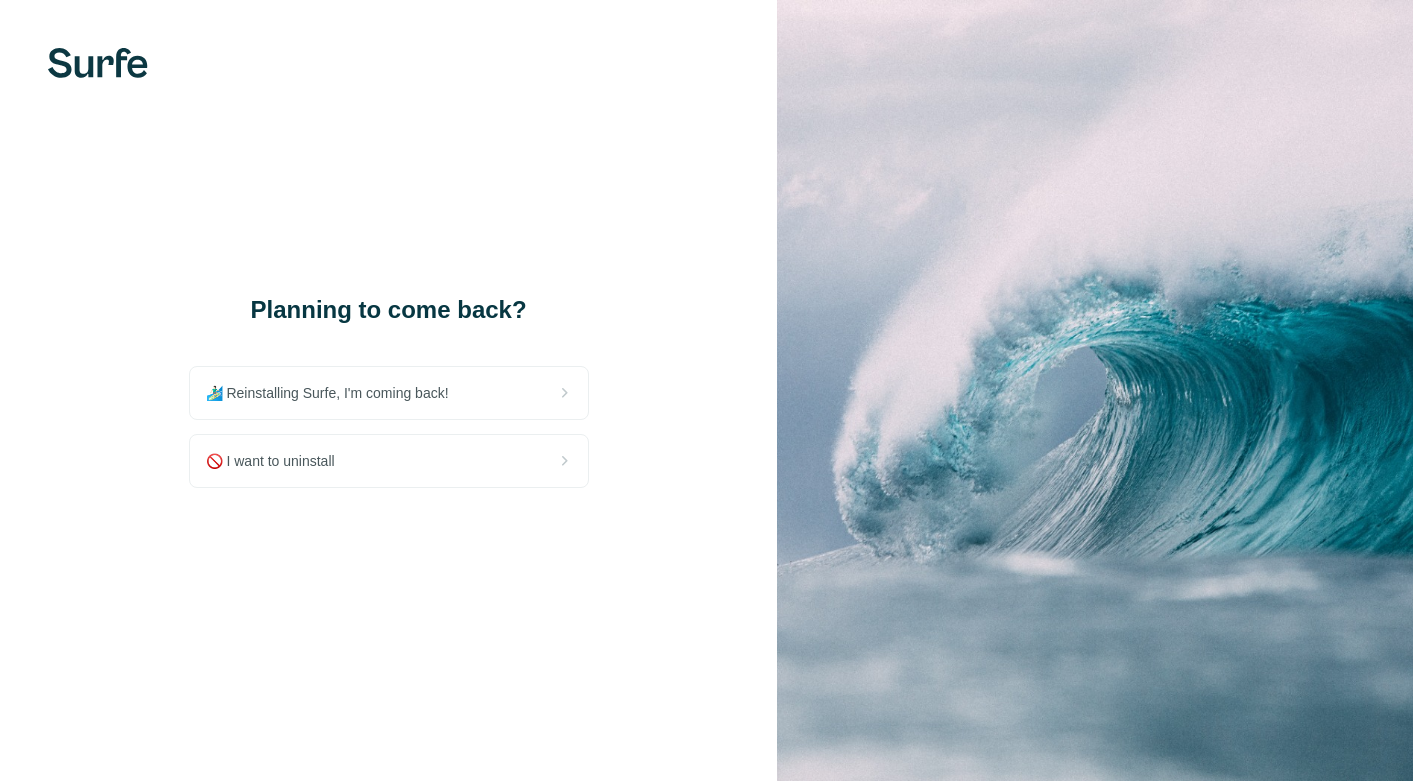 scroll, scrollTop: 0, scrollLeft: 0, axis: both 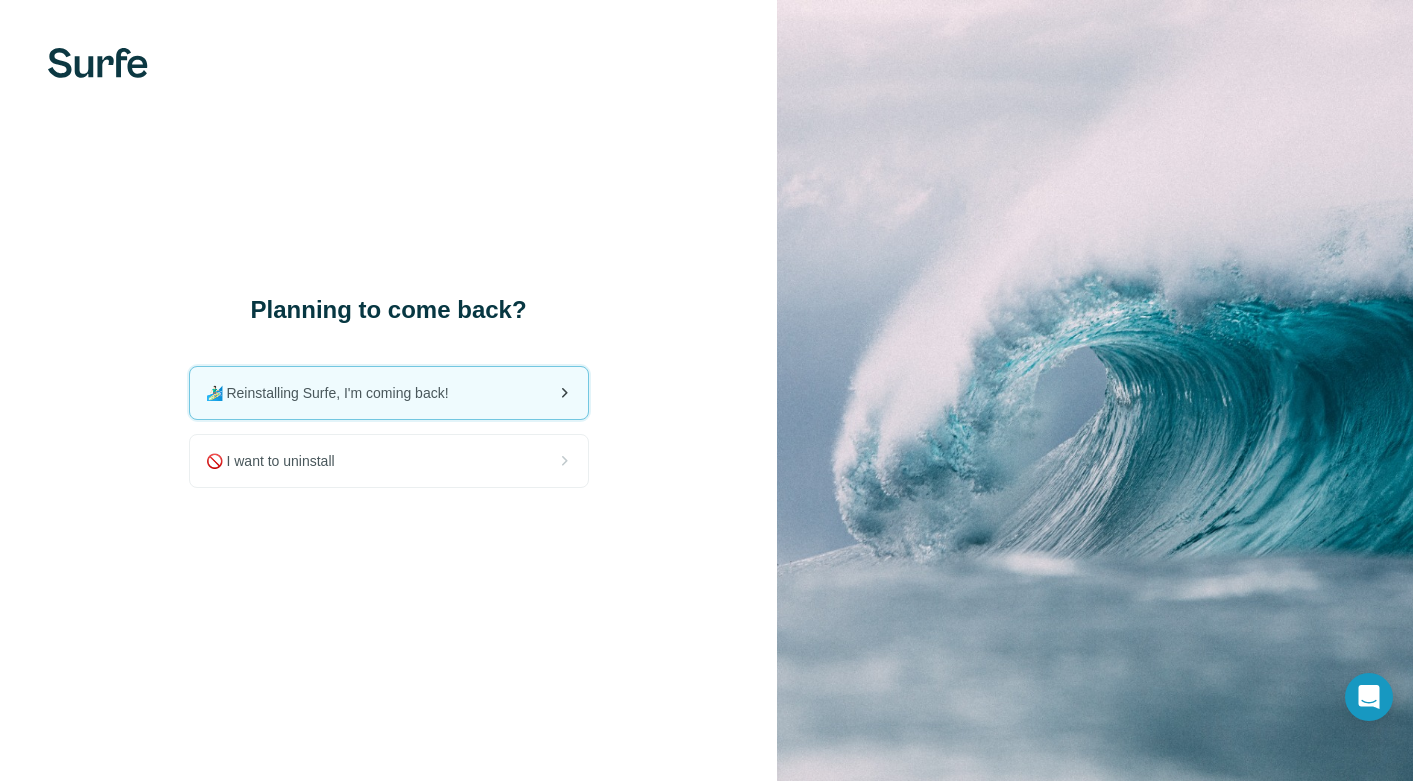 click on "🏄🏻‍♂️ Reinstalling Surfe, I'm coming back!" at bounding box center (335, 393) 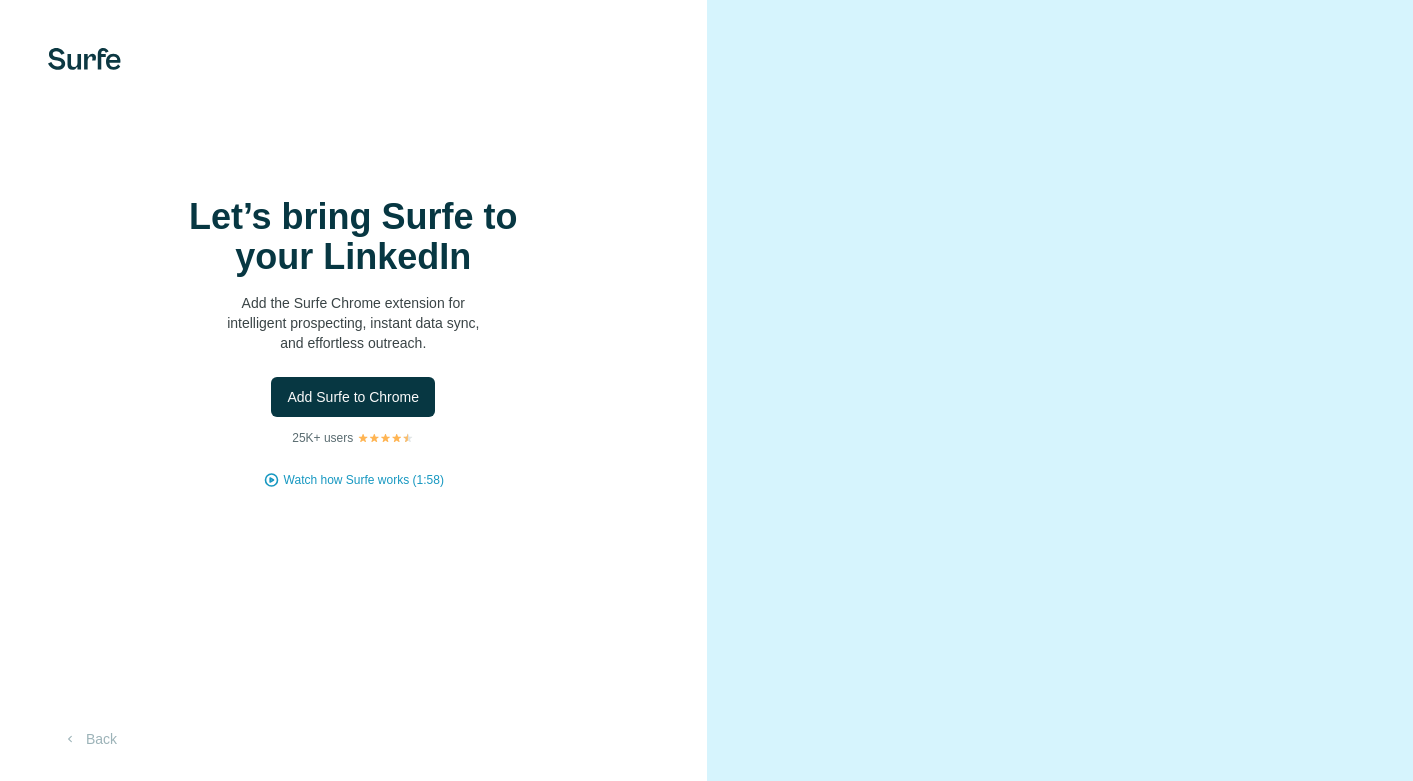 scroll, scrollTop: 0, scrollLeft: 0, axis: both 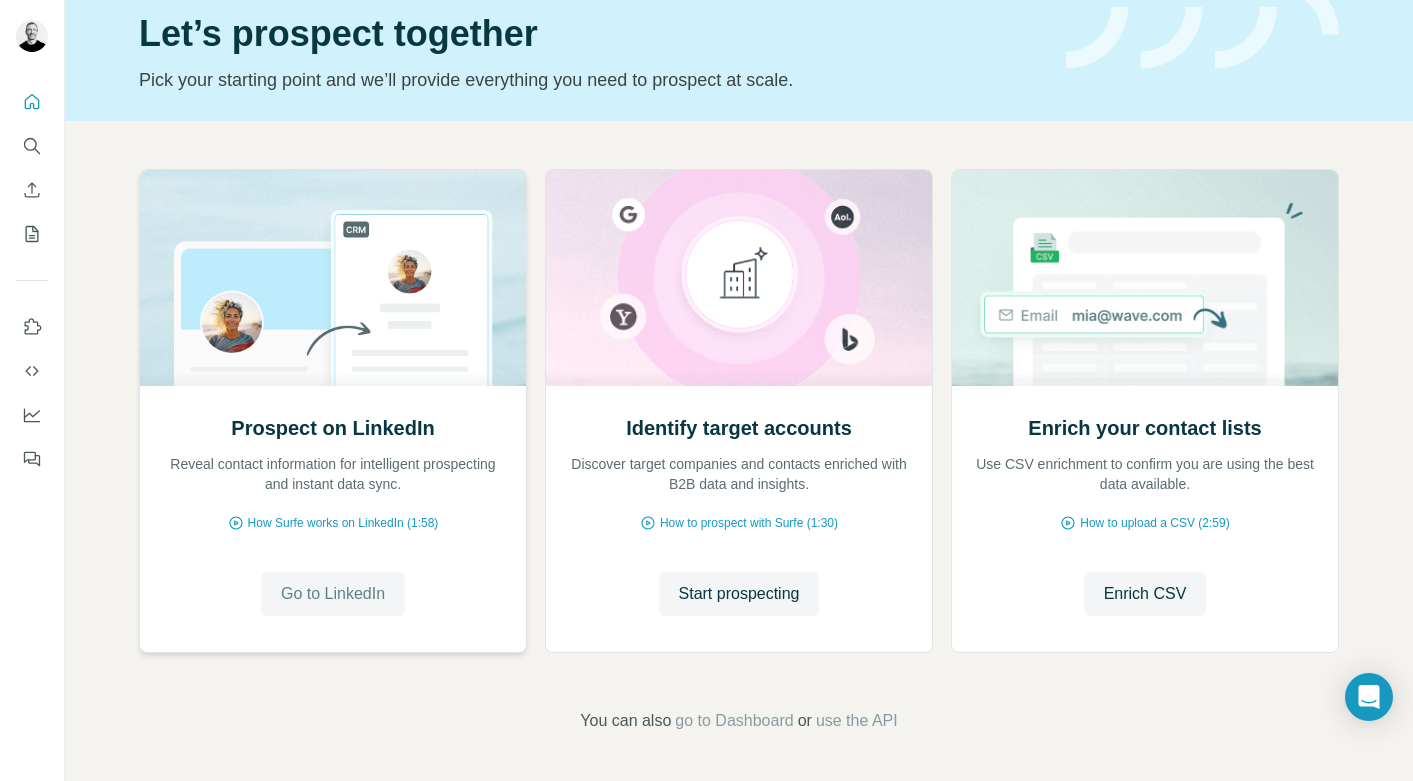 click on "Go to LinkedIn" at bounding box center (333, 594) 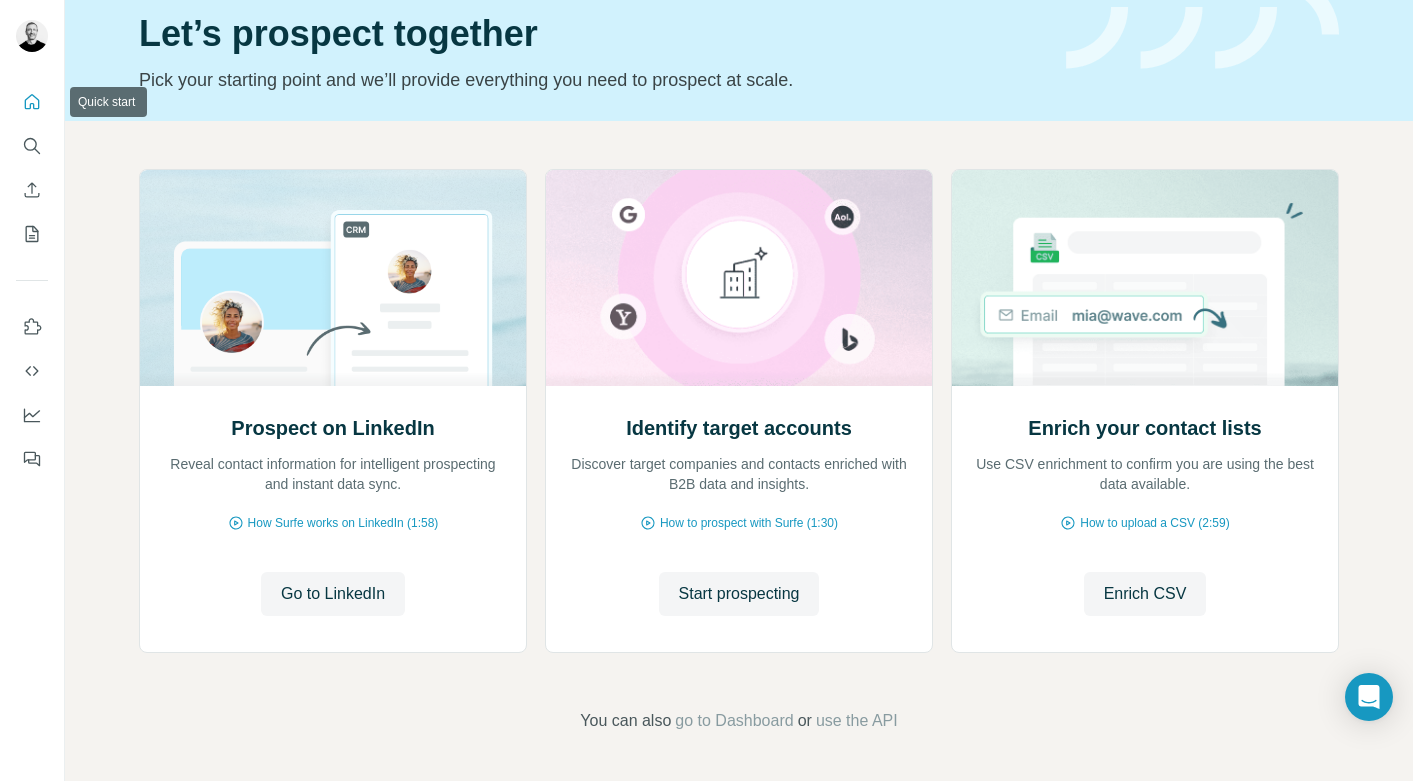 click 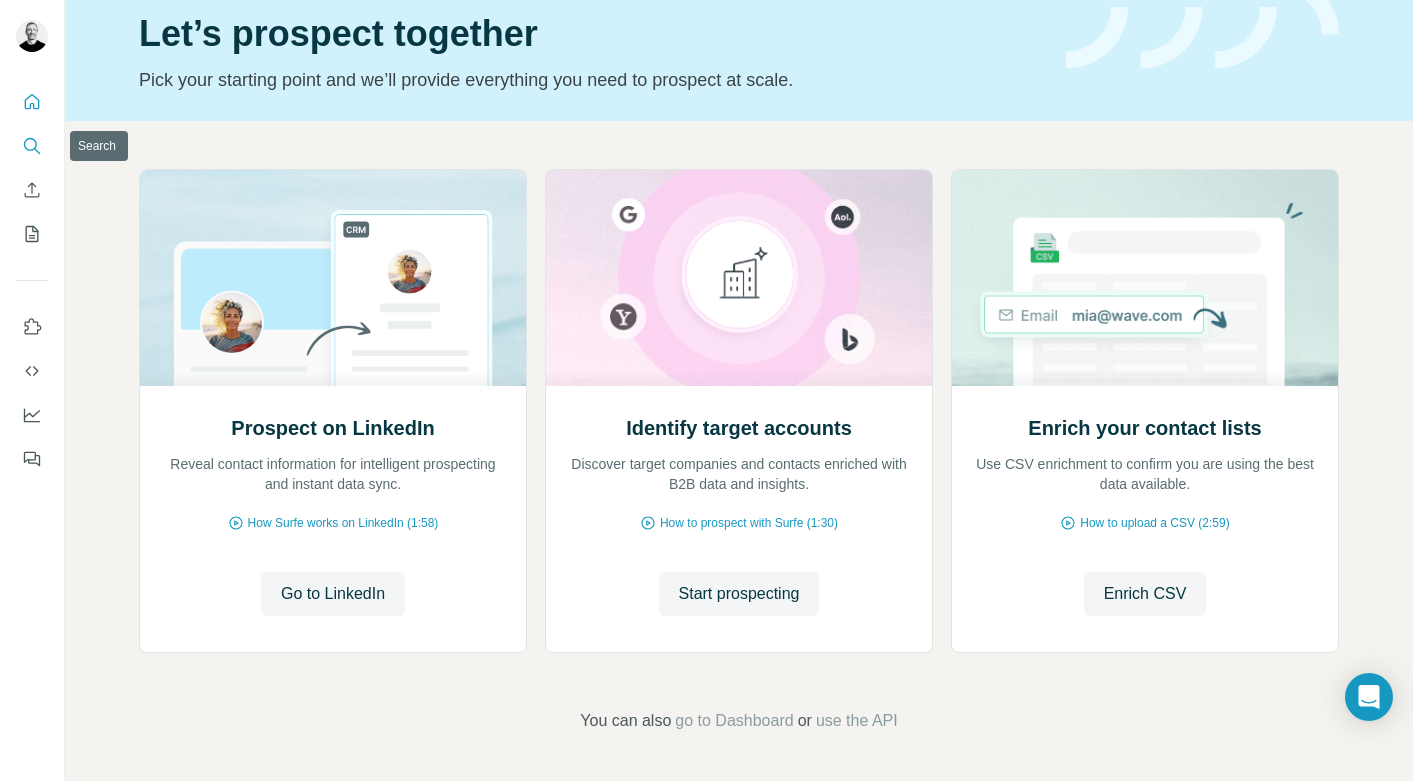 click 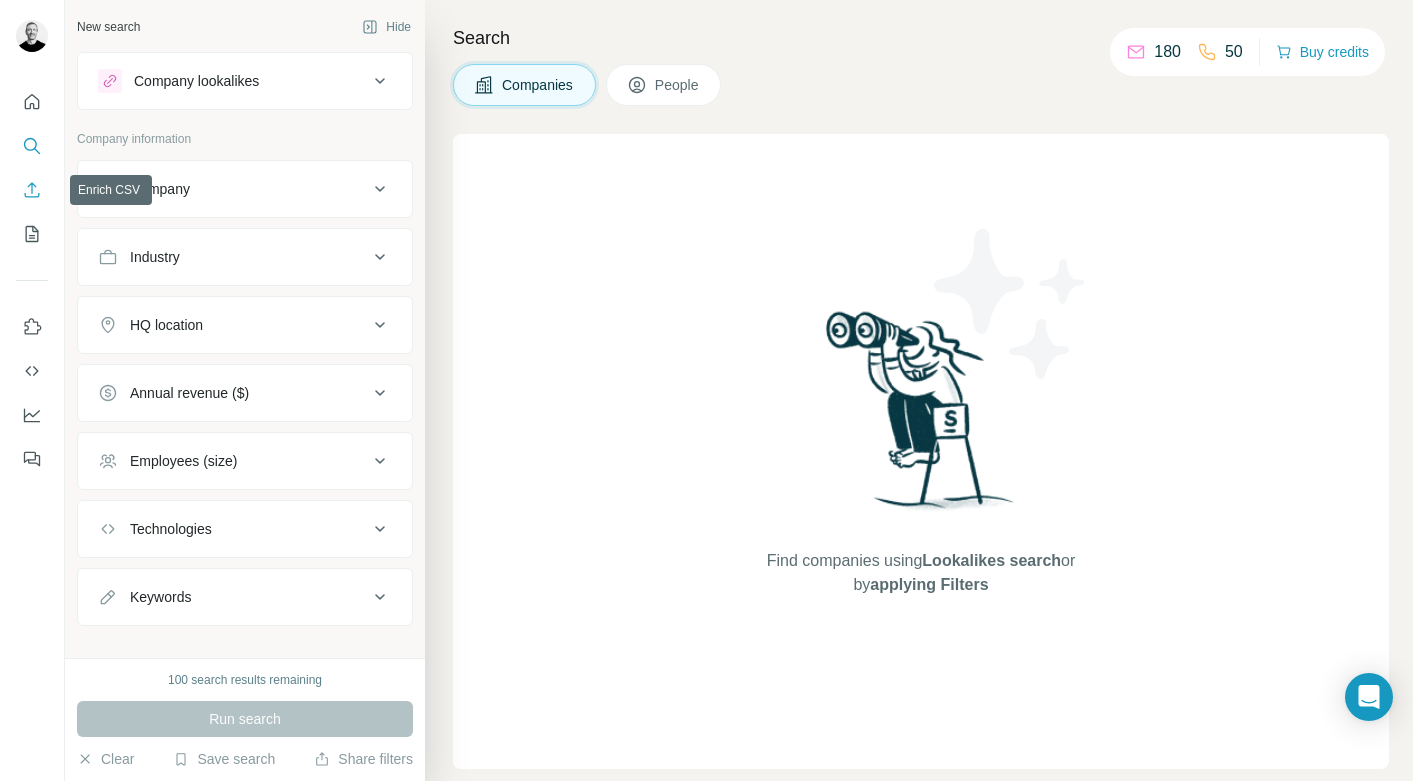 click 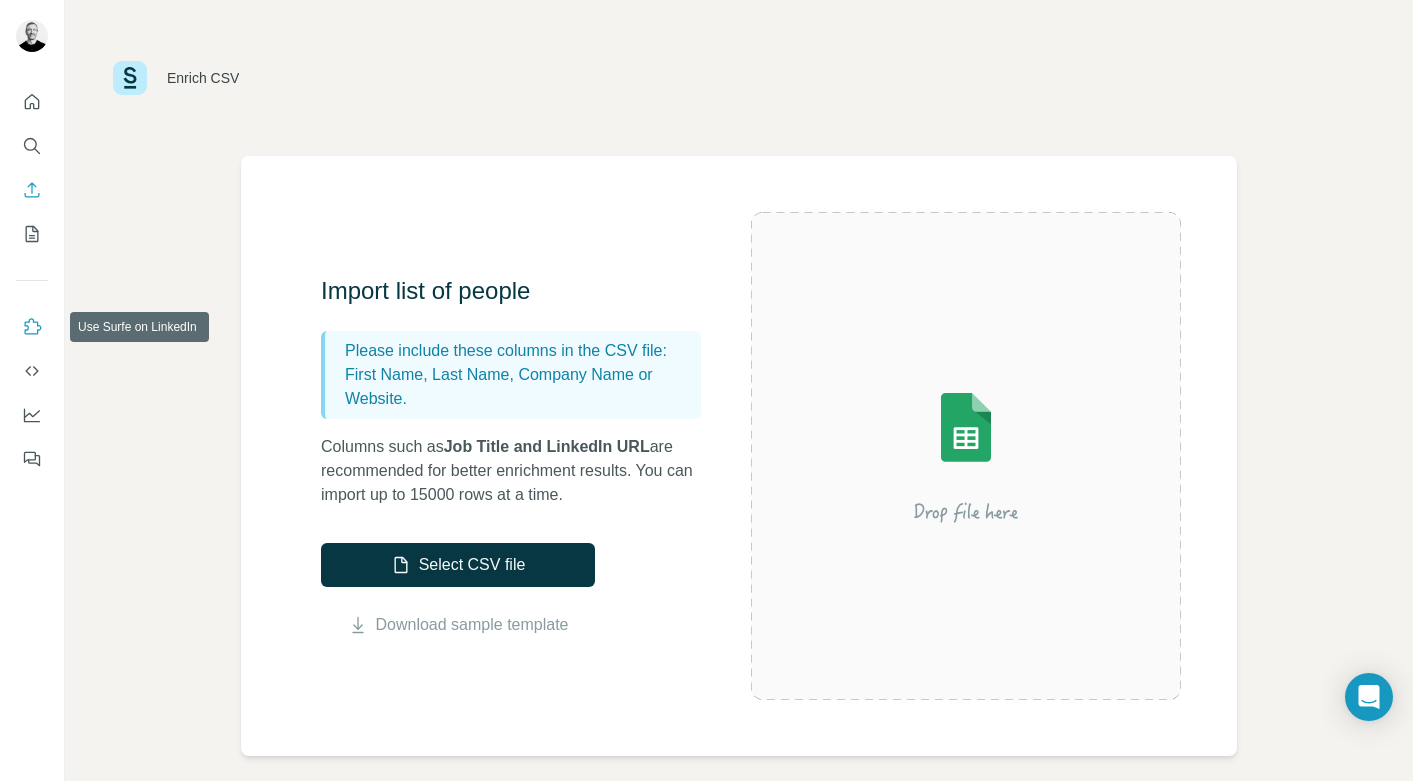 click 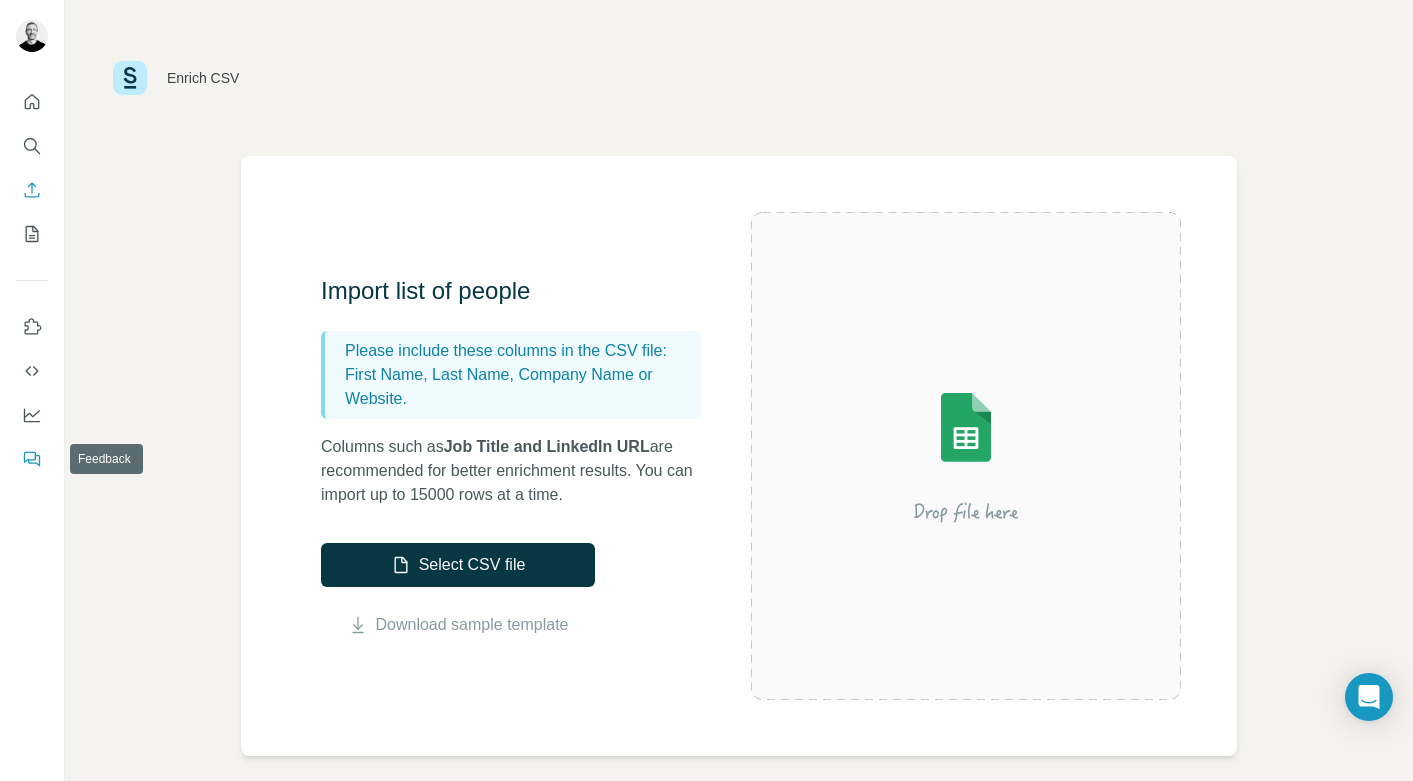 click 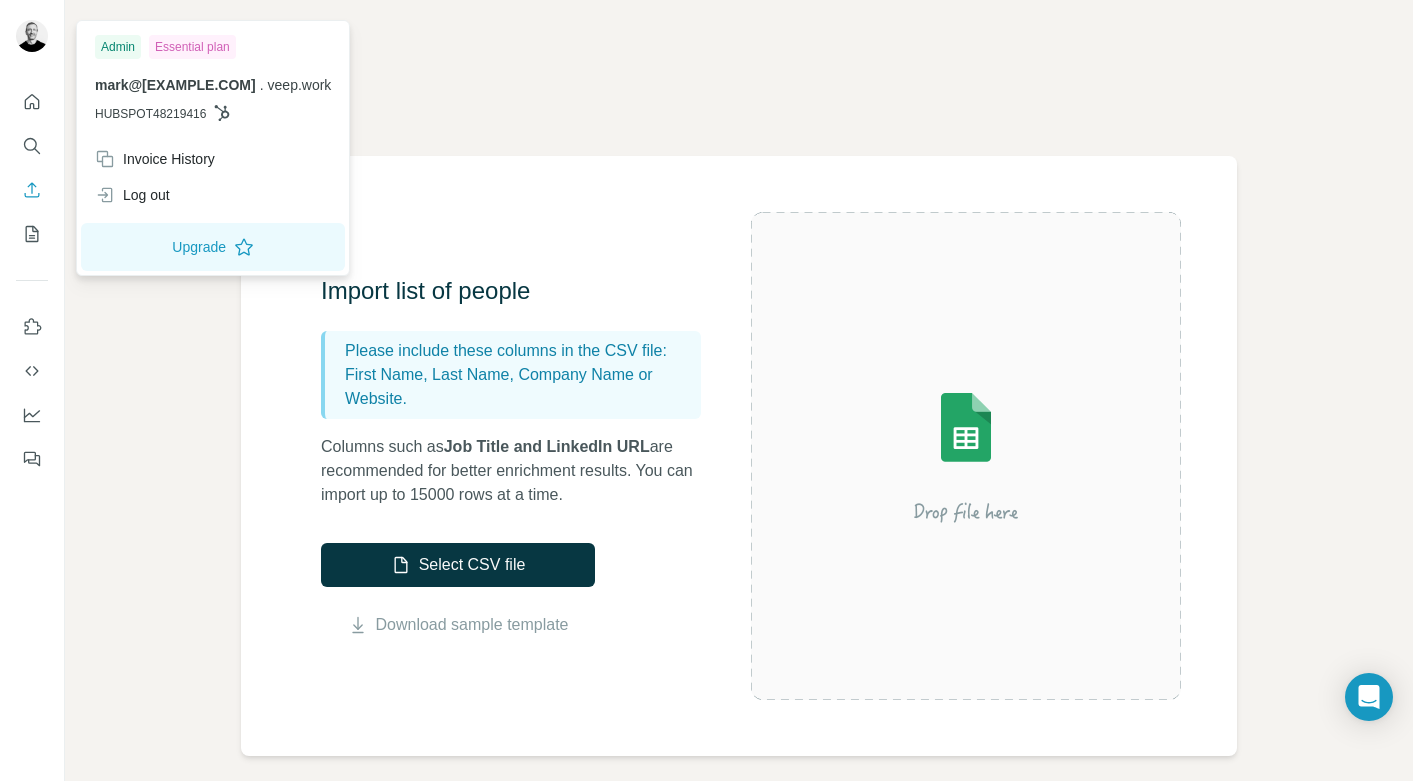 click at bounding box center [32, 36] 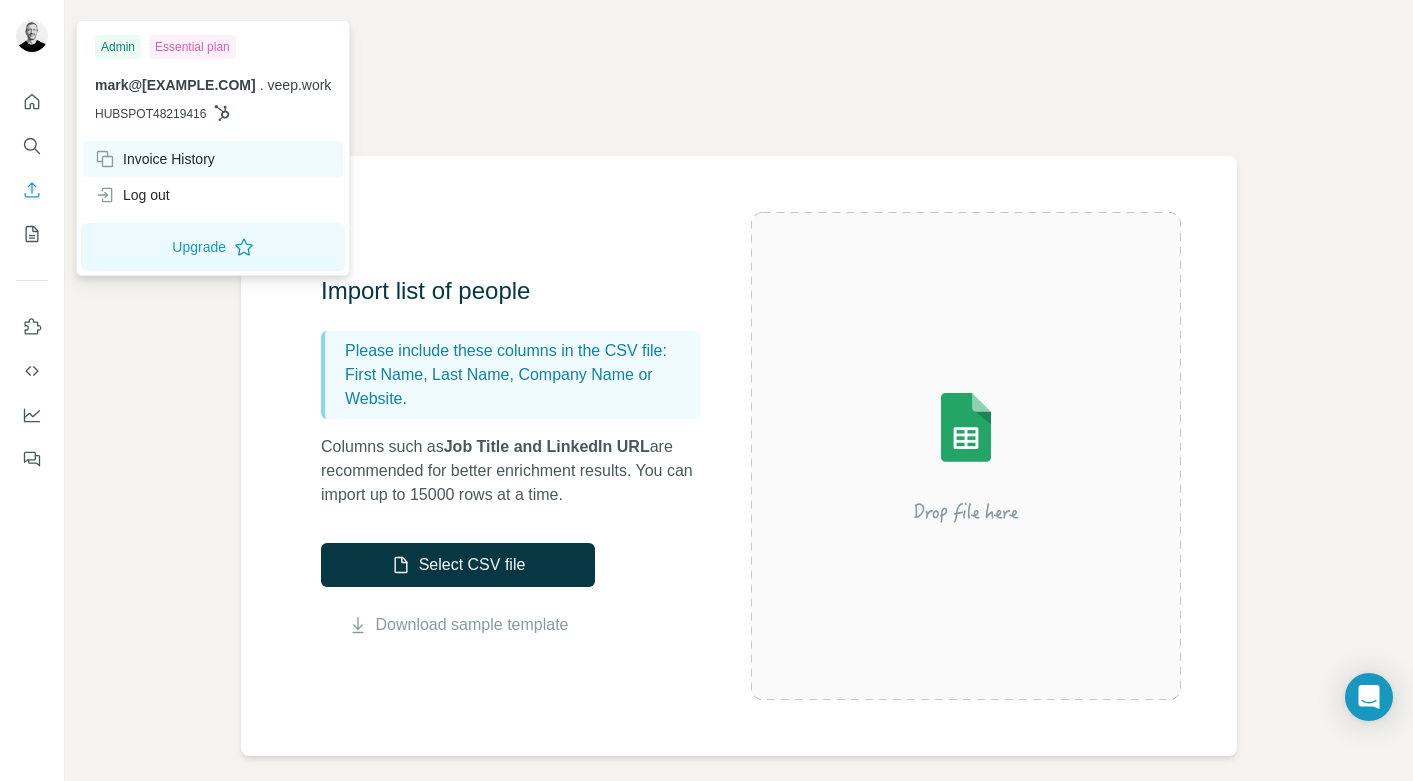 click on "Invoice History" at bounding box center (155, 159) 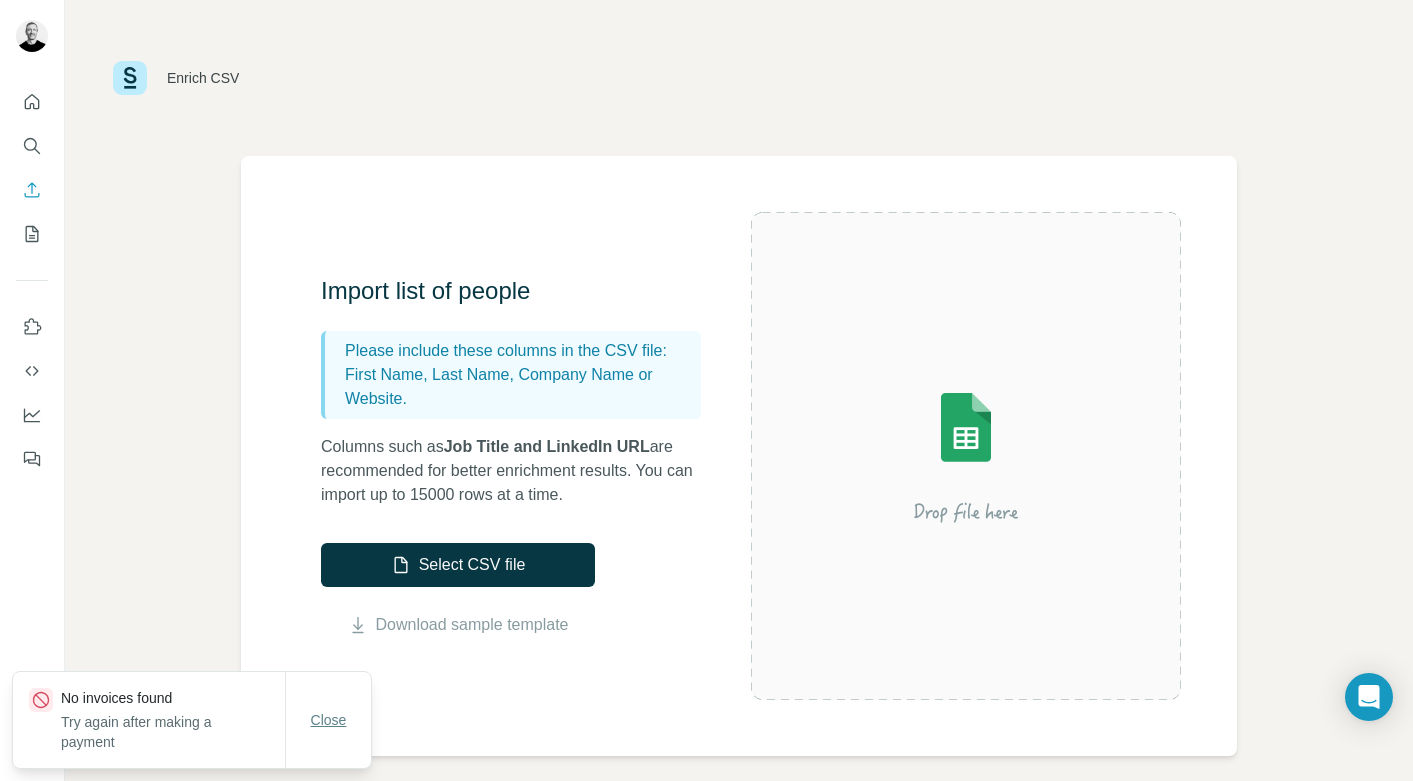 click on "Close" at bounding box center (329, 720) 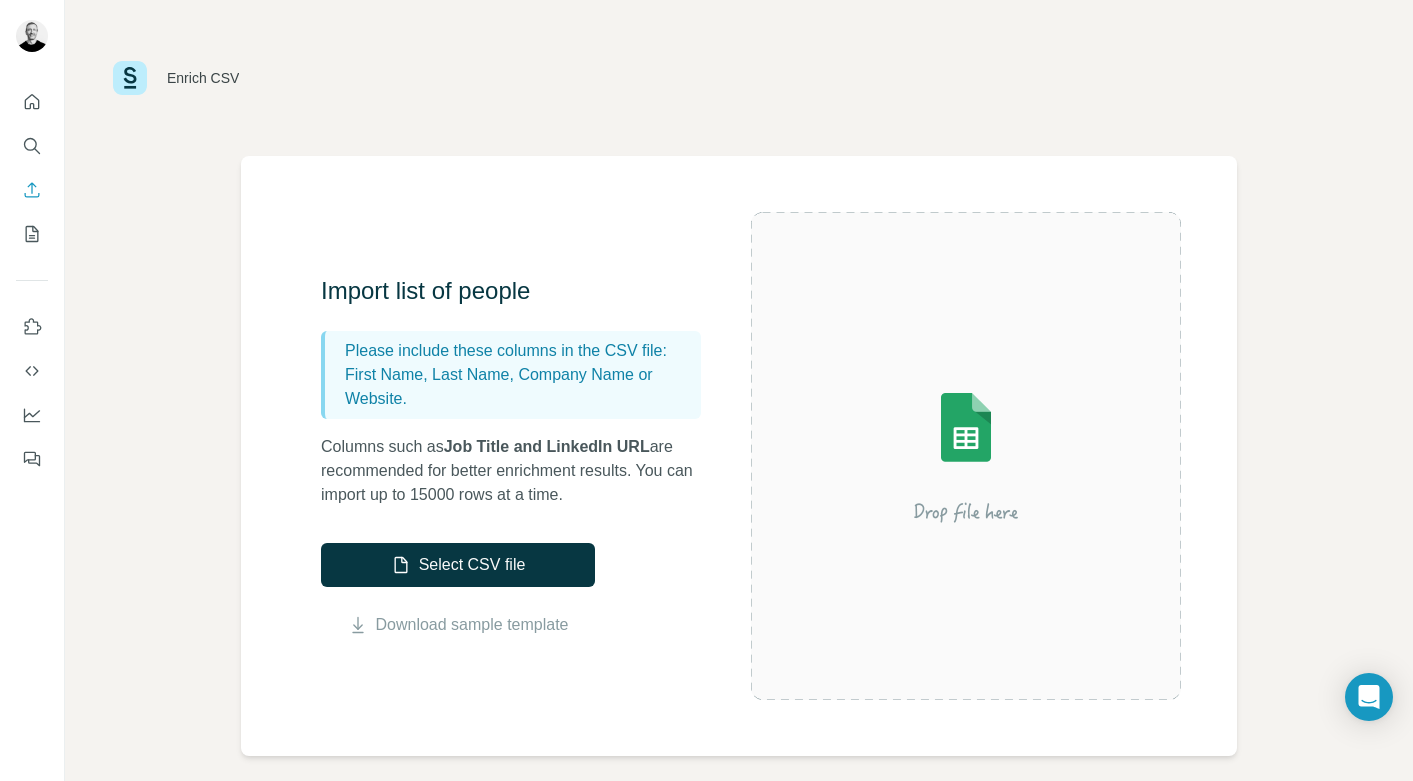 click on "Enrich CSV" at bounding box center (739, 78) 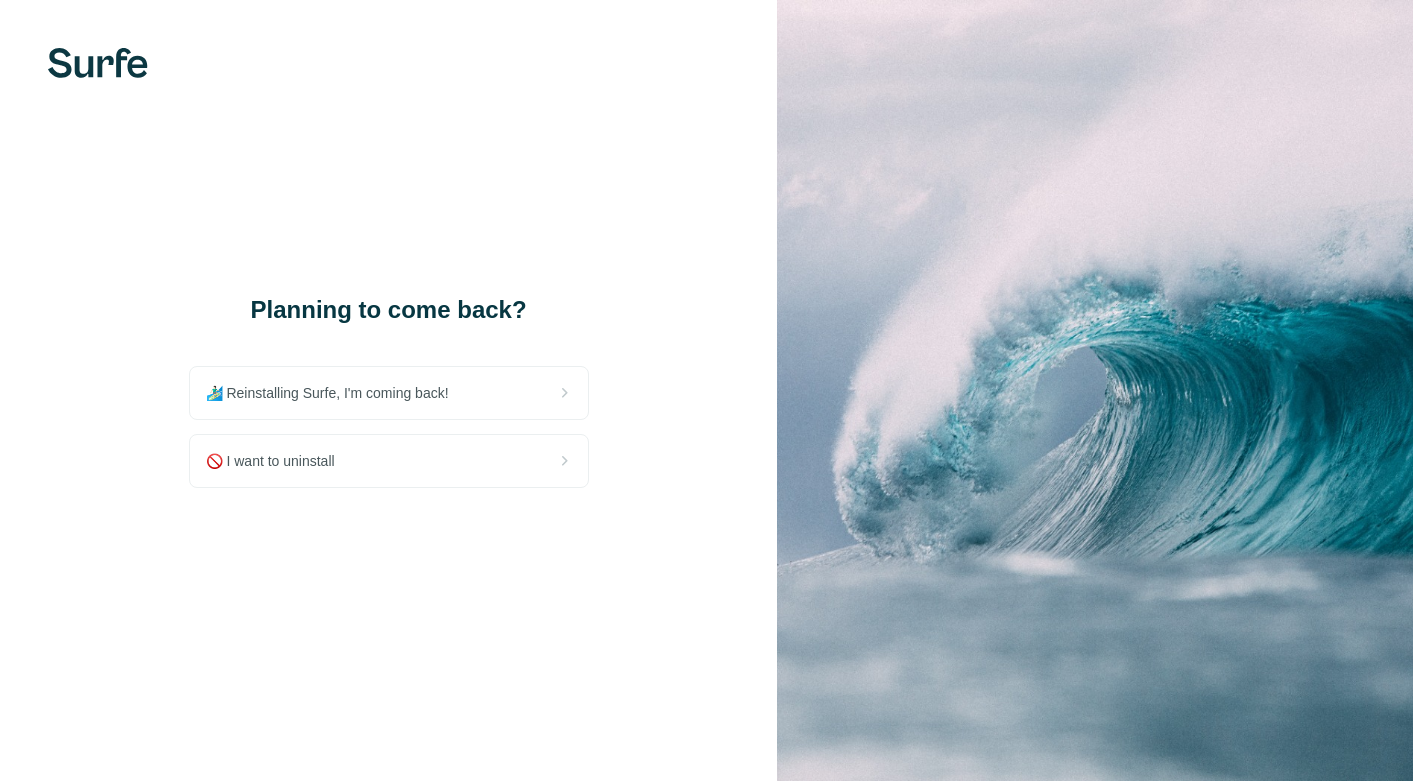 scroll, scrollTop: 0, scrollLeft: 0, axis: both 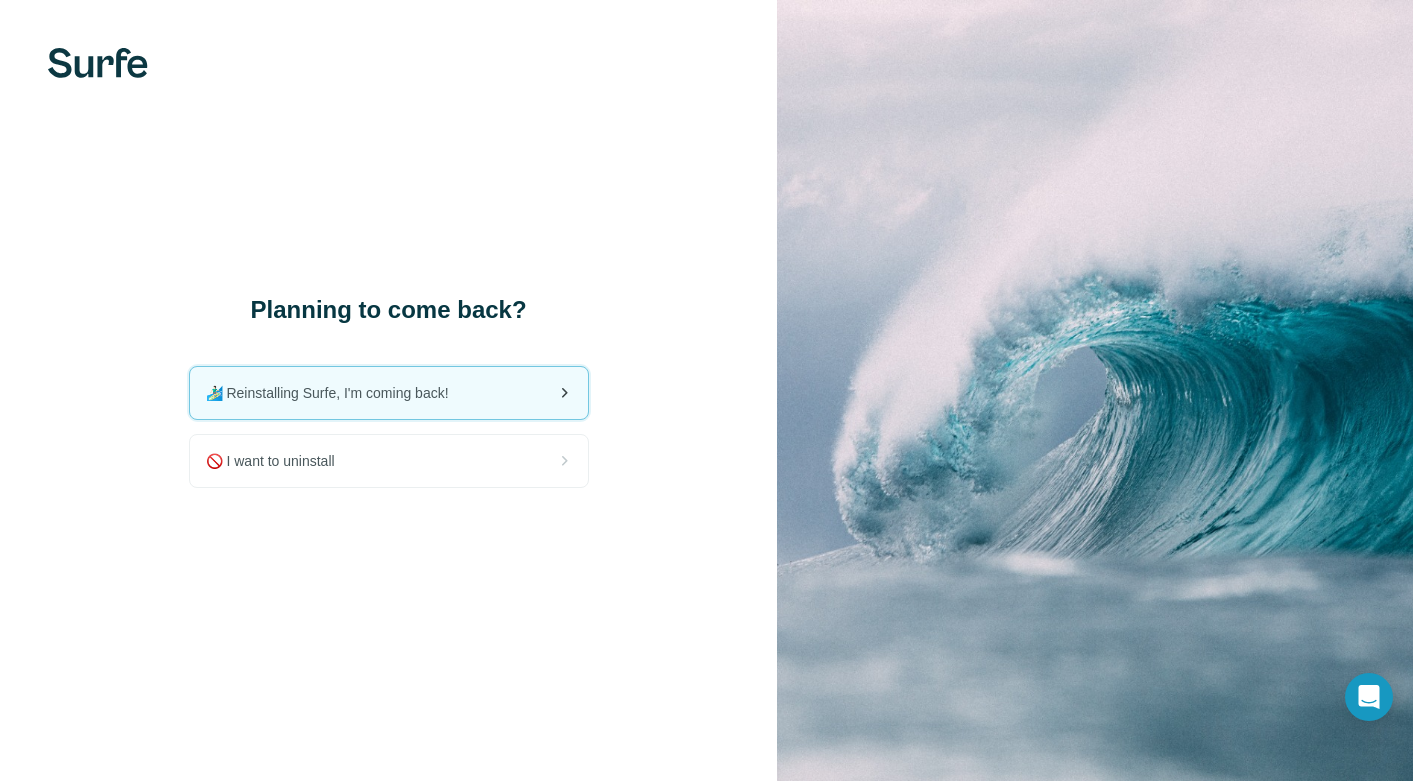 click on "🏄🏻‍♂️ Reinstalling Surfe, I'm coming back!" at bounding box center (389, 393) 